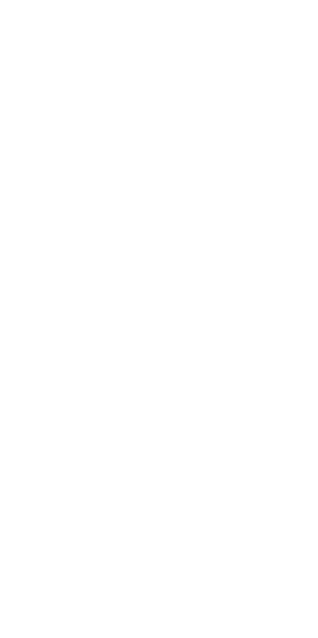 scroll, scrollTop: 0, scrollLeft: 0, axis: both 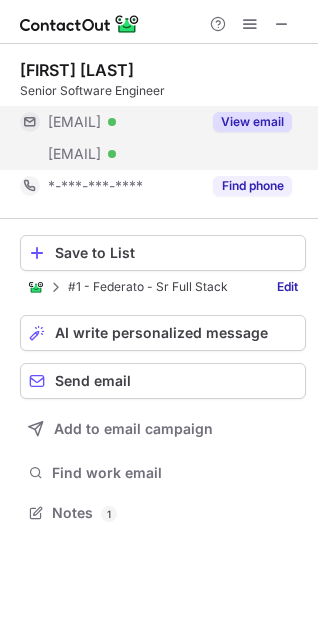 click on "View email" at bounding box center [252, 122] 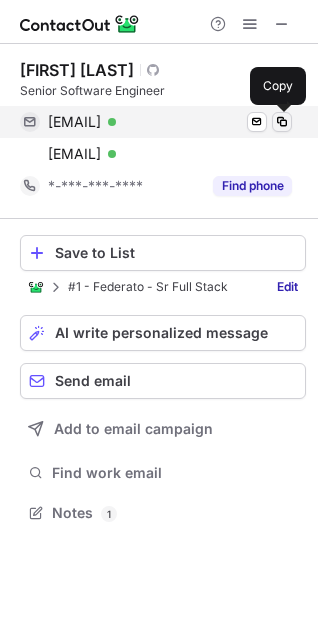 click at bounding box center (282, 122) 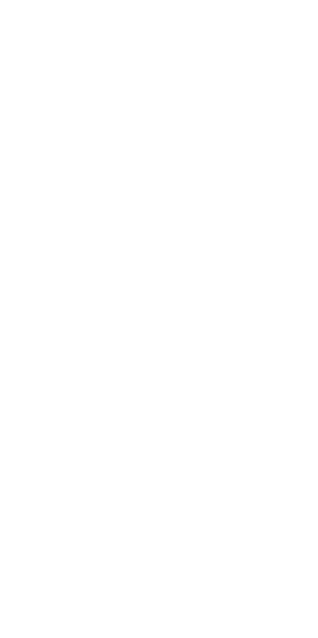 scroll, scrollTop: 0, scrollLeft: 0, axis: both 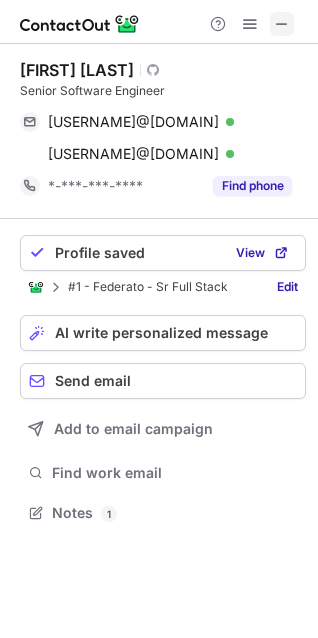 click at bounding box center (282, 24) 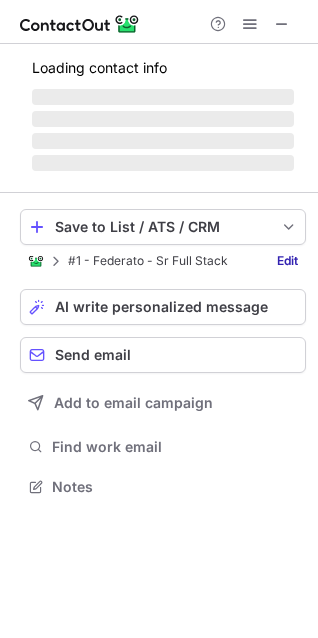 scroll, scrollTop: 473, scrollLeft: 318, axis: both 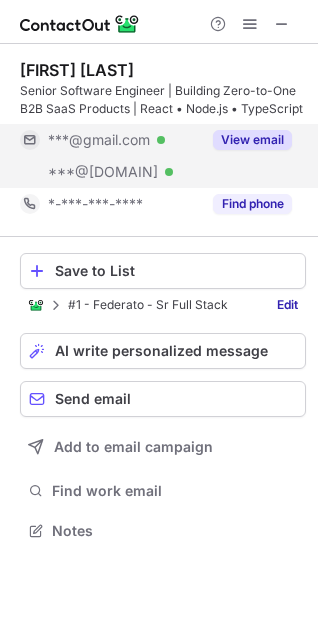 click on "View email" at bounding box center [252, 140] 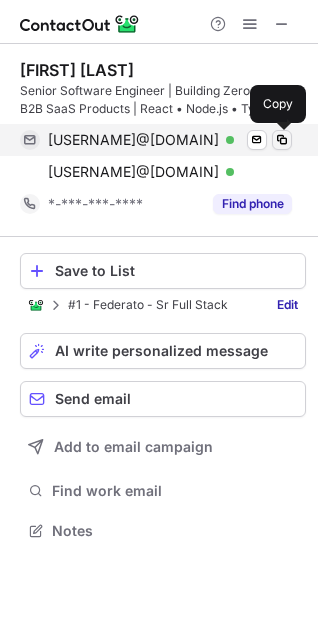 click at bounding box center (282, 140) 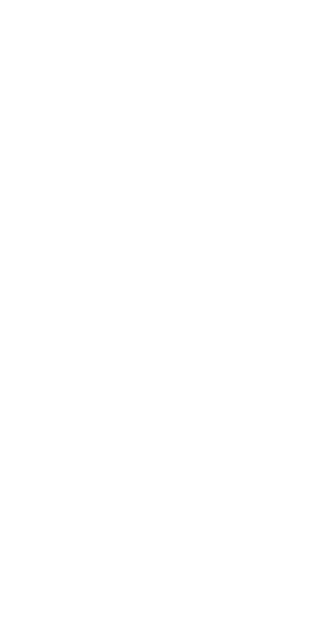 scroll, scrollTop: 0, scrollLeft: 0, axis: both 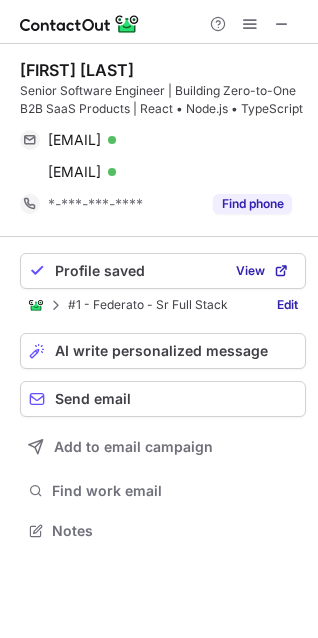 click at bounding box center [250, 24] 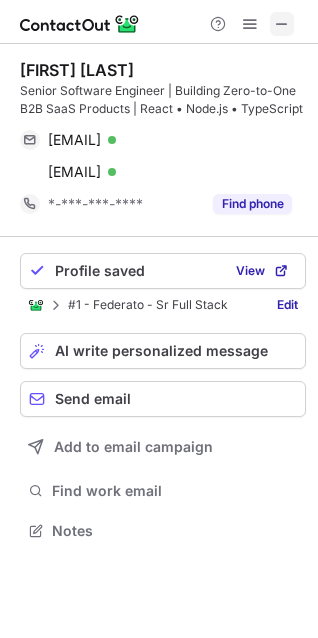 click at bounding box center (282, 24) 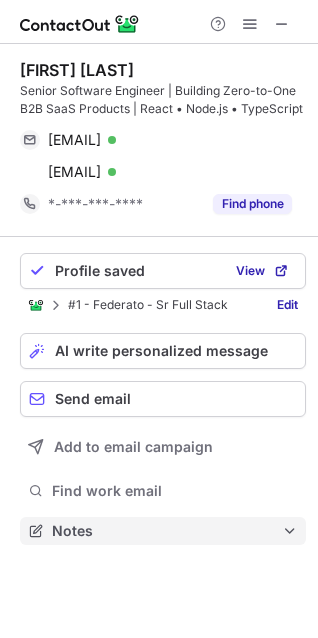 click on "Notes" at bounding box center [167, 531] 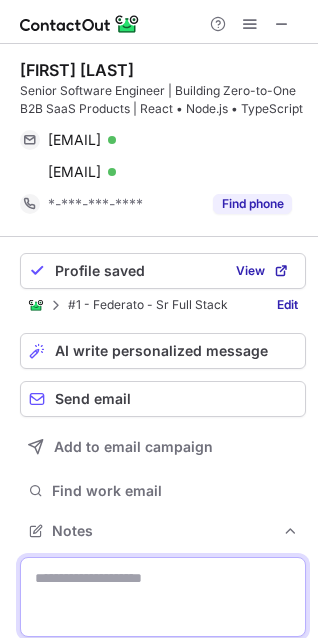 click at bounding box center (163, 597) 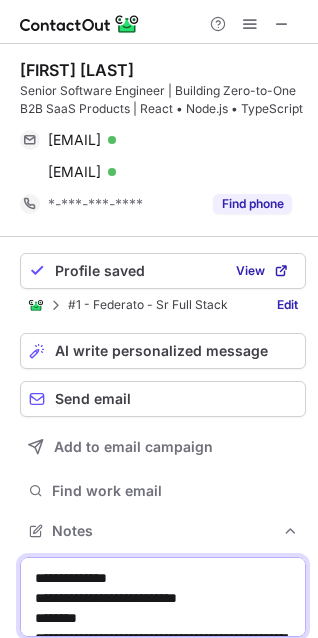 scroll, scrollTop: 13370, scrollLeft: 0, axis: vertical 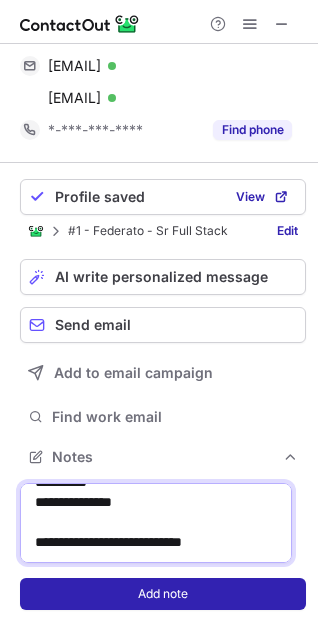 type on "**********" 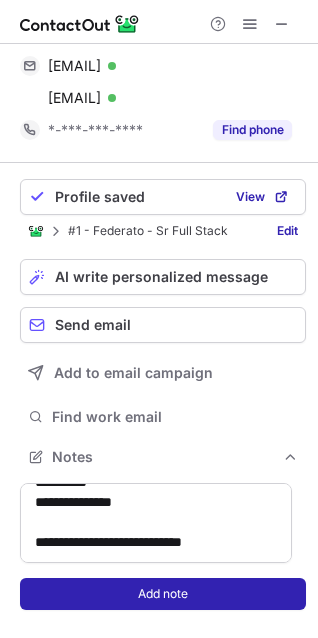 click on "Add note" at bounding box center (163, 594) 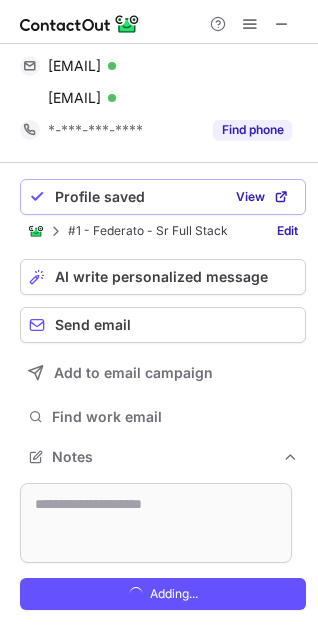 scroll, scrollTop: 0, scrollLeft: 0, axis: both 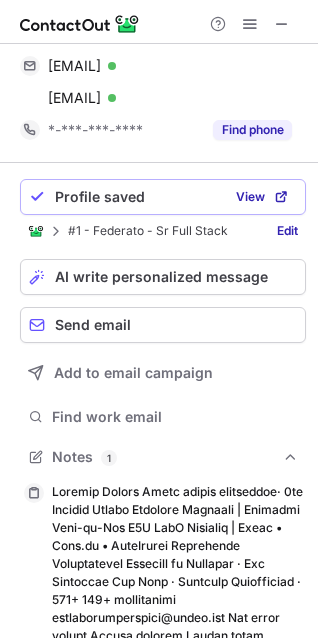 click on "Profile saved" at bounding box center [100, 197] 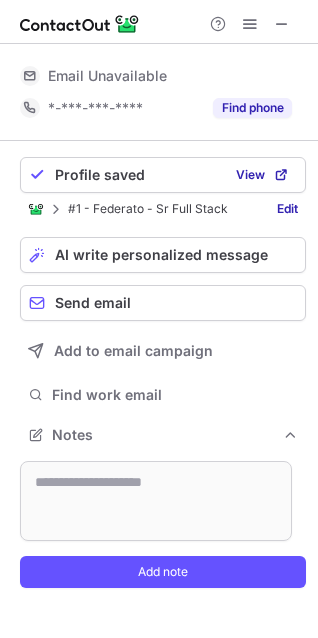 scroll, scrollTop: 10, scrollLeft: 10, axis: both 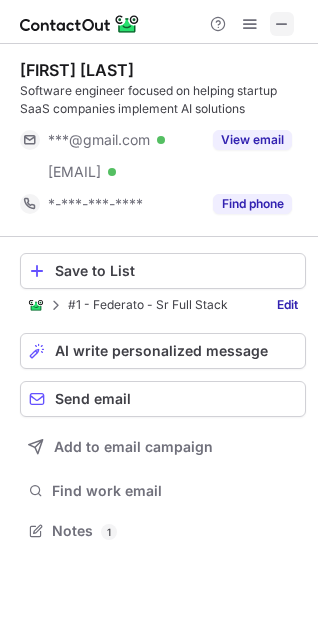 click at bounding box center [282, 24] 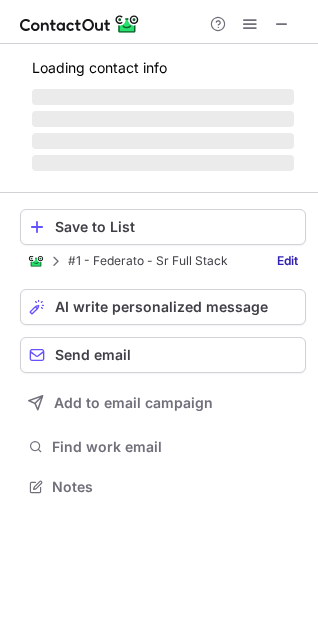 scroll, scrollTop: 473, scrollLeft: 318, axis: both 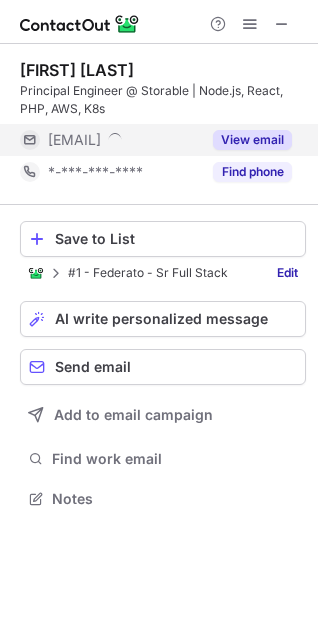 click on "View email" at bounding box center [252, 140] 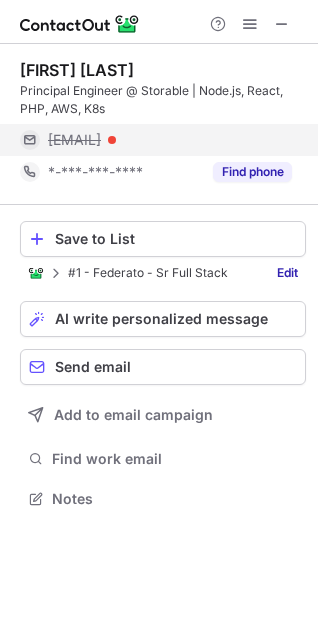 click on "scott.r@storable.com" at bounding box center (170, 140) 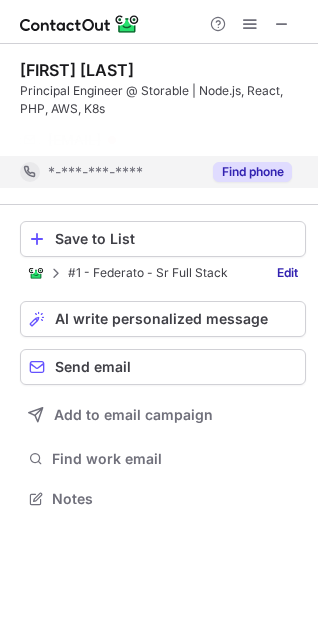 scroll, scrollTop: 453, scrollLeft: 318, axis: both 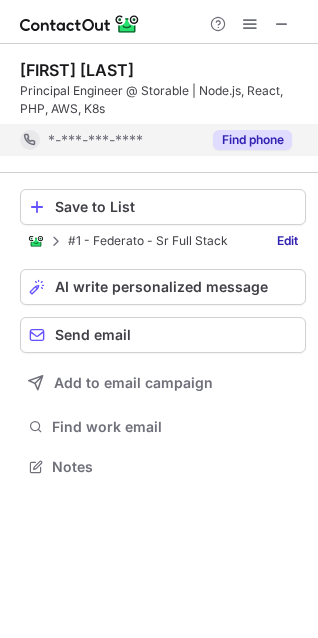 click on "*-***-***-****" at bounding box center [95, 140] 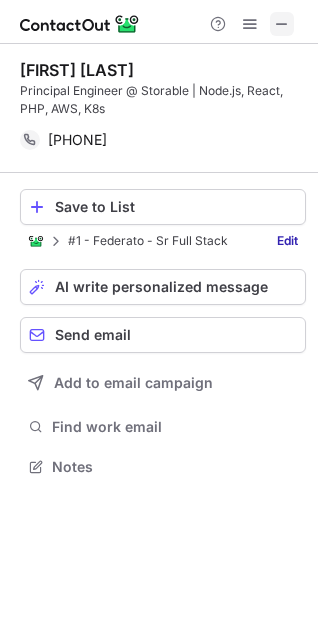 click at bounding box center [282, 24] 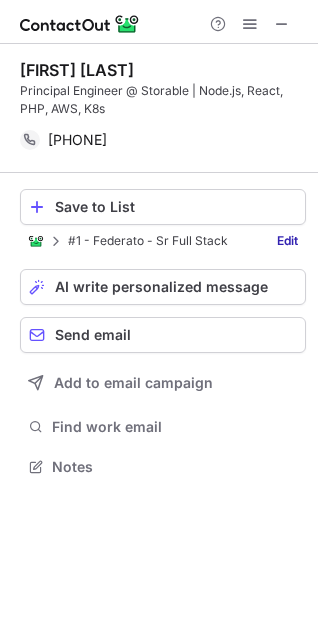 scroll, scrollTop: 10, scrollLeft: 10, axis: both 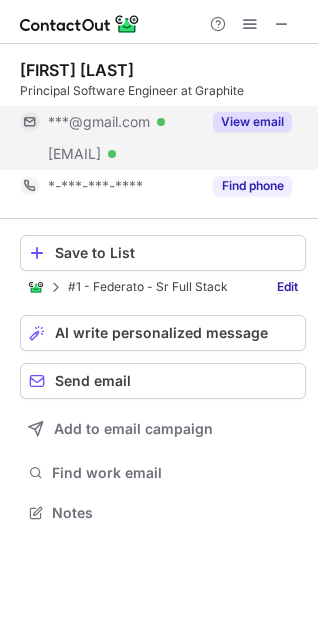 click on "View email" at bounding box center (252, 122) 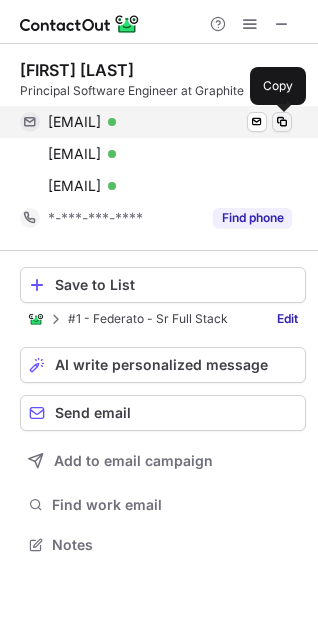 scroll, scrollTop: 10, scrollLeft: 10, axis: both 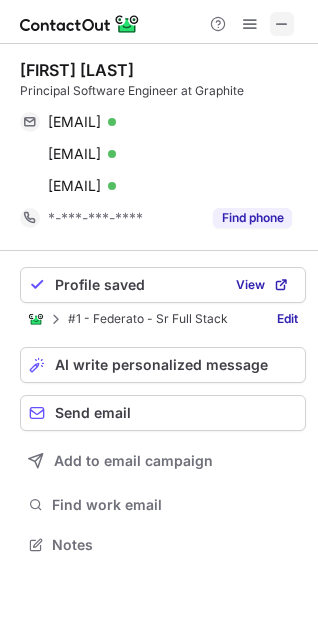 click at bounding box center [282, 24] 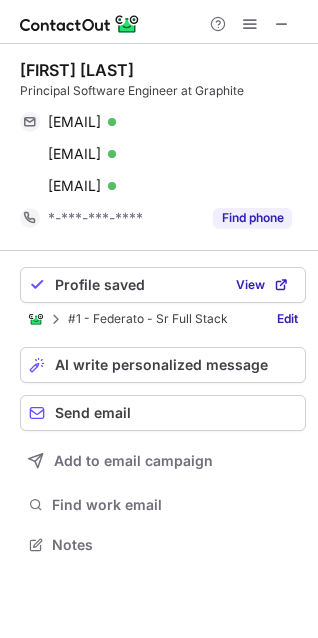 click on "Profile saved View #1 - Federato - Sr Full Stack Edit AI write personalized message Send email Add to email campaign Find work email Notes" at bounding box center (163, 413) 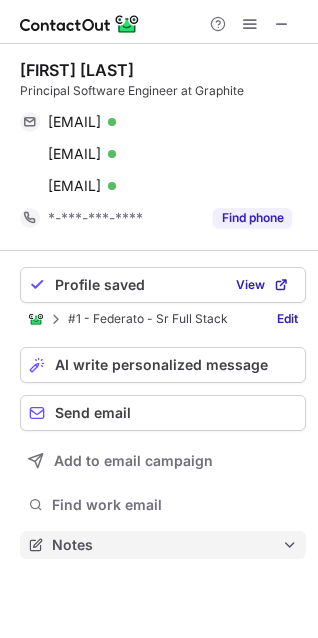 click on "Notes" at bounding box center (167, 545) 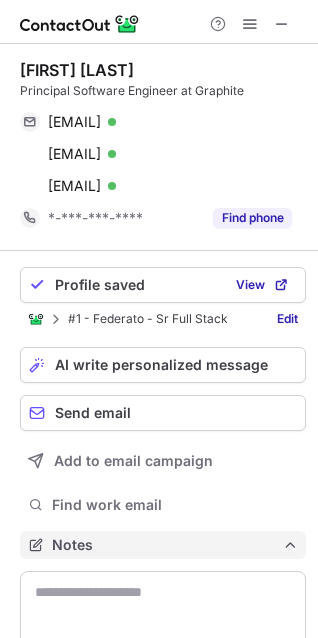 click at bounding box center (163, 611) 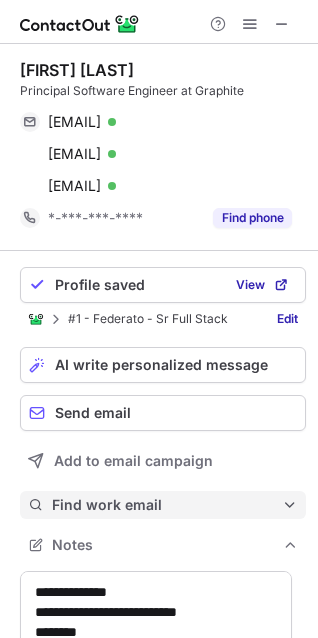 scroll, scrollTop: 11530, scrollLeft: 0, axis: vertical 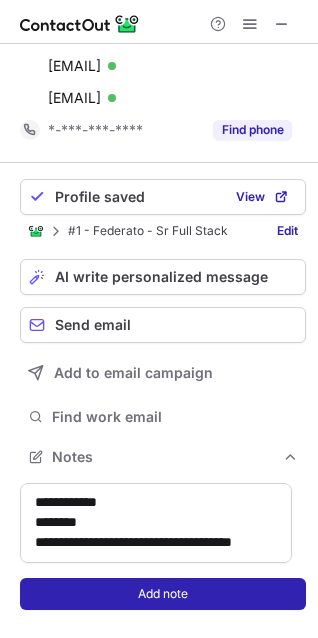 type on "**********" 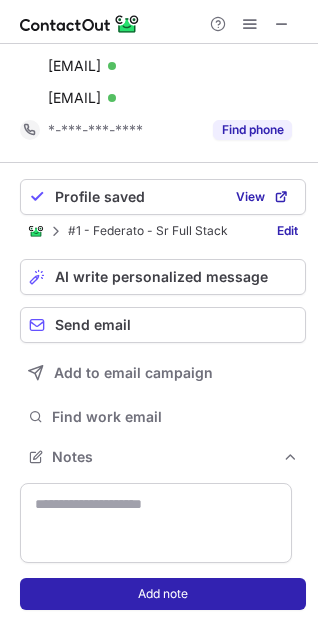 scroll, scrollTop: 0, scrollLeft: 0, axis: both 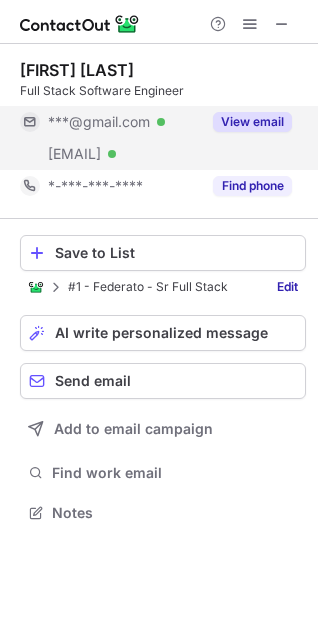 click on "View email" at bounding box center (252, 122) 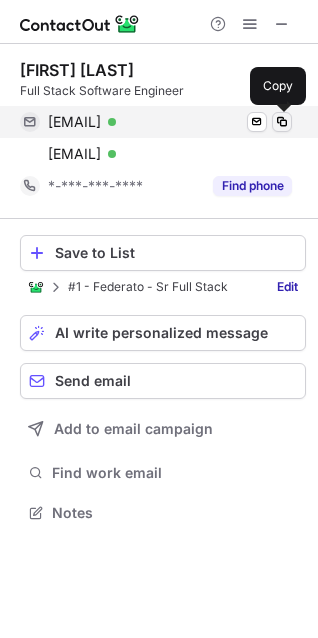 click at bounding box center [282, 122] 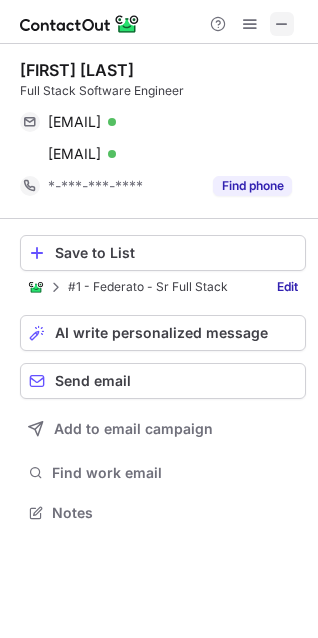 click at bounding box center [282, 24] 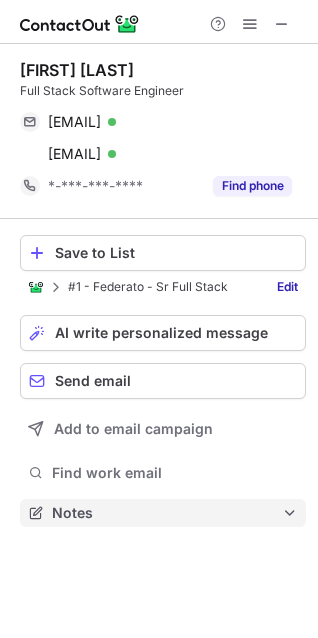 click on "Notes" at bounding box center (163, 513) 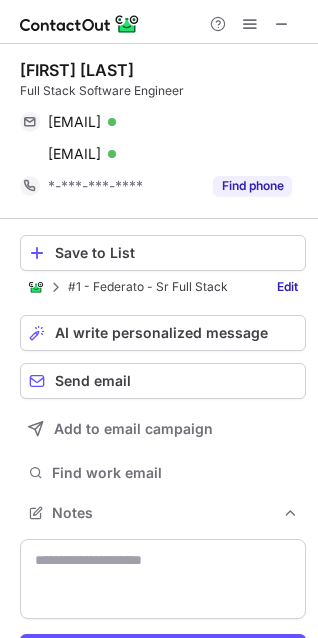 scroll, scrollTop: 10, scrollLeft: 10, axis: both 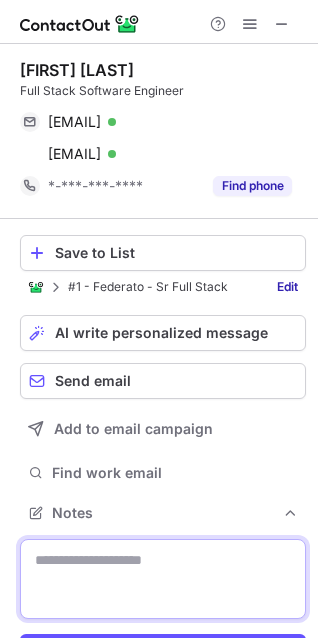 click at bounding box center (163, 579) 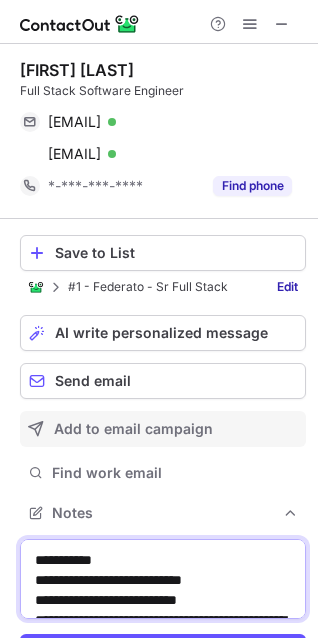scroll, scrollTop: 21110, scrollLeft: 0, axis: vertical 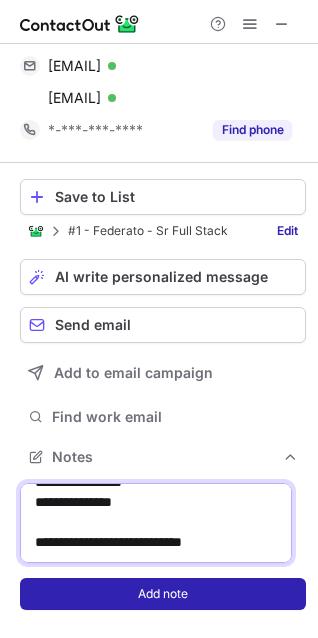 type on "**********" 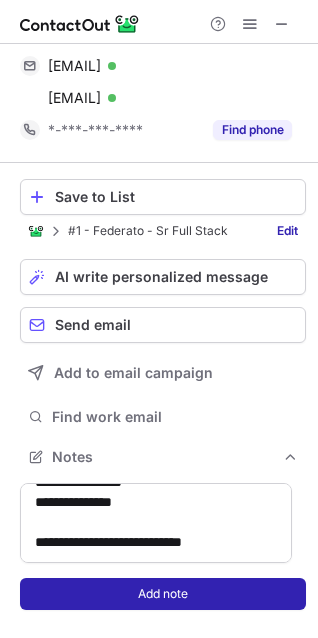 click on "Add note" at bounding box center (163, 594) 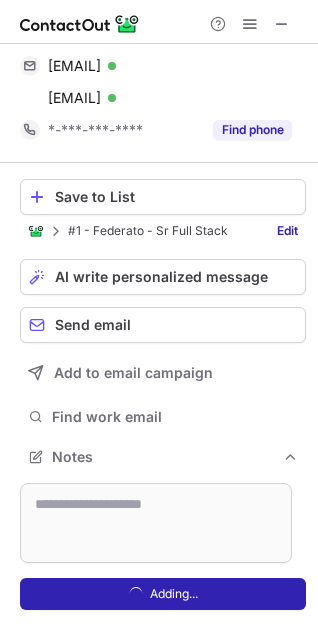 scroll, scrollTop: 0, scrollLeft: 0, axis: both 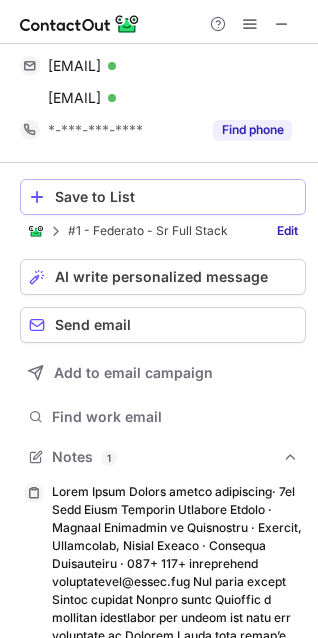 click on "Save to List" at bounding box center (176, 197) 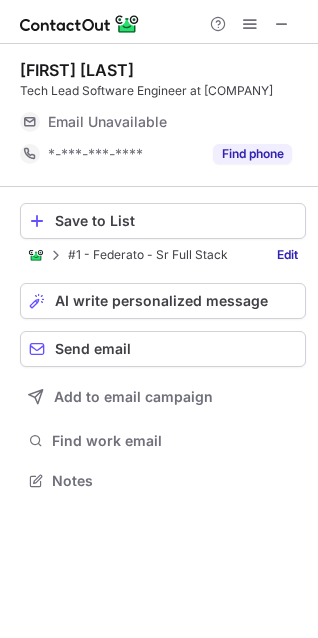 scroll, scrollTop: 10, scrollLeft: 10, axis: both 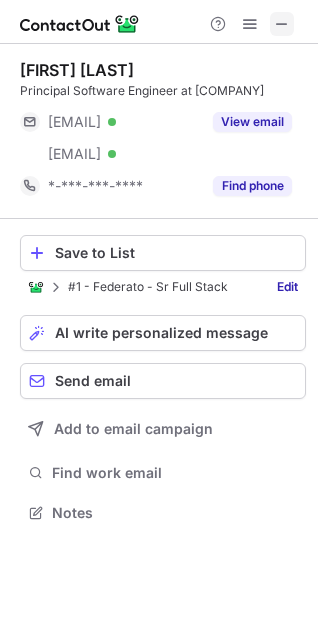 click at bounding box center [282, 24] 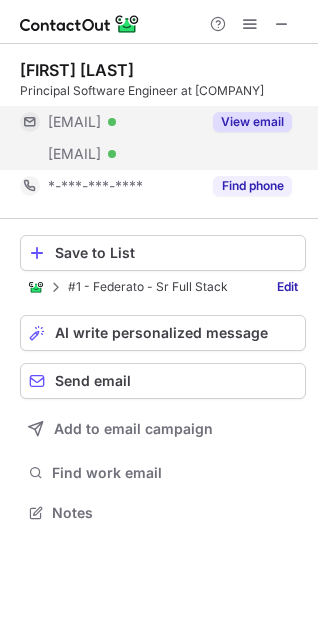 click on "View email" at bounding box center (252, 122) 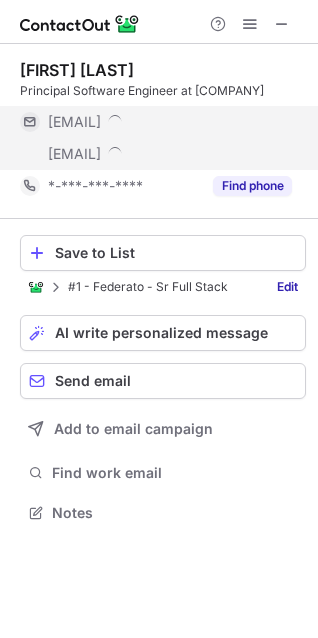 scroll, scrollTop: 10, scrollLeft: 10, axis: both 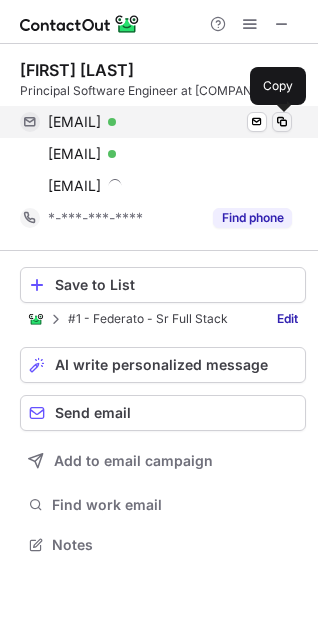click at bounding box center [282, 122] 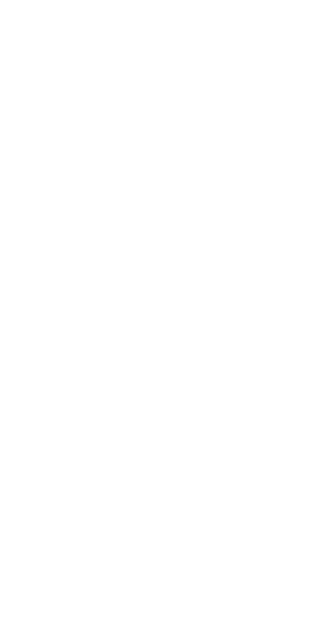 scroll, scrollTop: 0, scrollLeft: 0, axis: both 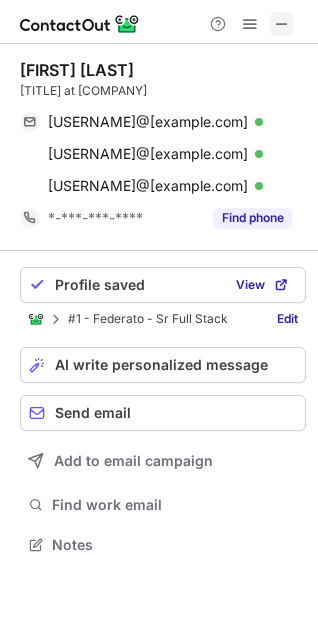 click at bounding box center (282, 24) 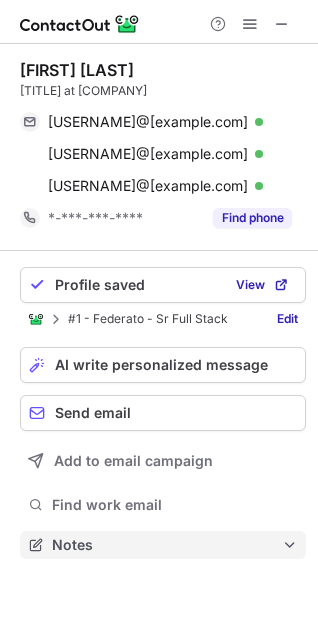click on "Notes" at bounding box center [167, 545] 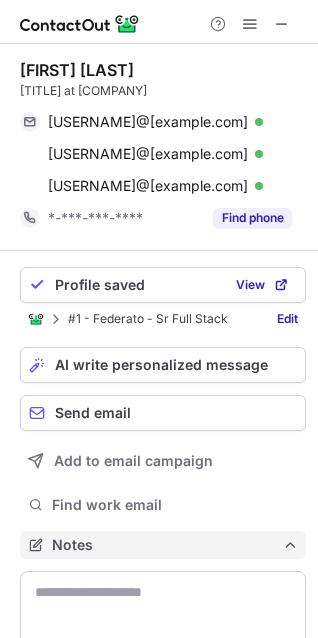 click at bounding box center [163, 611] 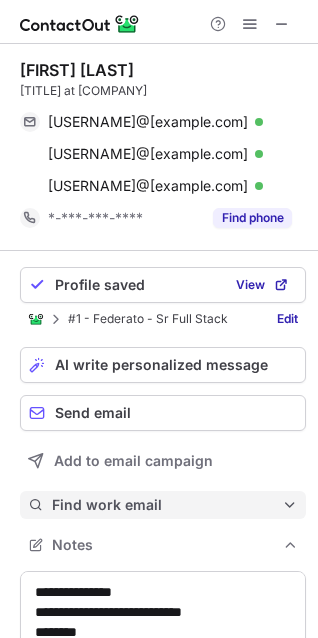 scroll, scrollTop: 3090, scrollLeft: 0, axis: vertical 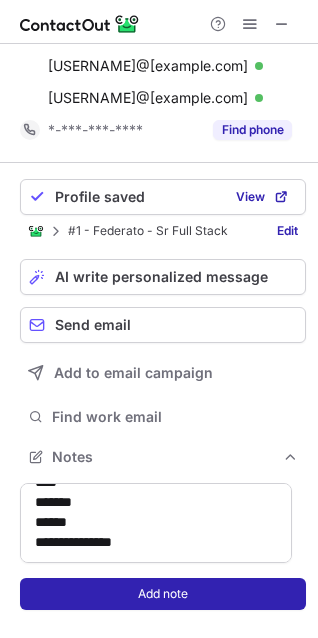 type on "**********" 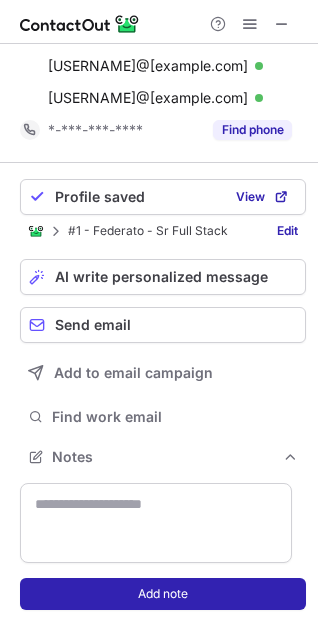 scroll, scrollTop: 0, scrollLeft: 0, axis: both 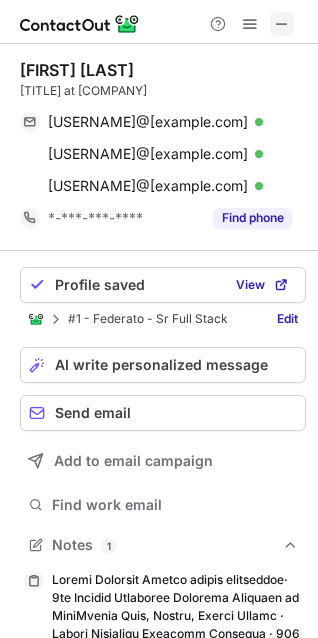 click at bounding box center [282, 24] 